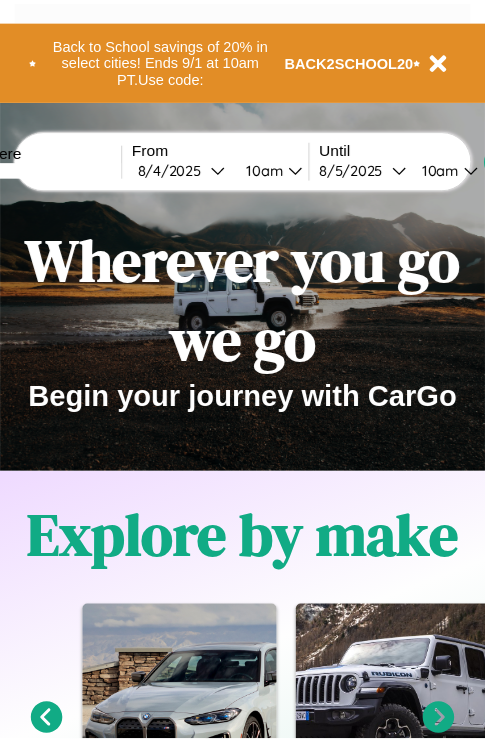 scroll, scrollTop: 0, scrollLeft: 0, axis: both 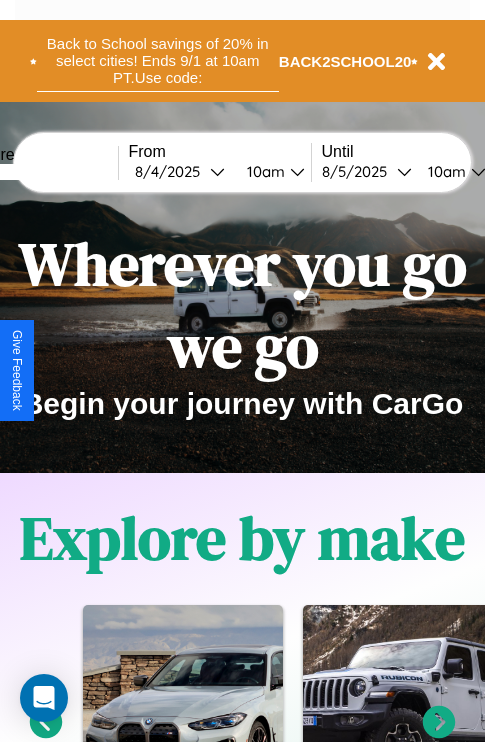 click on "Back to School savings of 20% in select cities! Ends 9/1 at 10am PT.  Use code:" at bounding box center [158, 61] 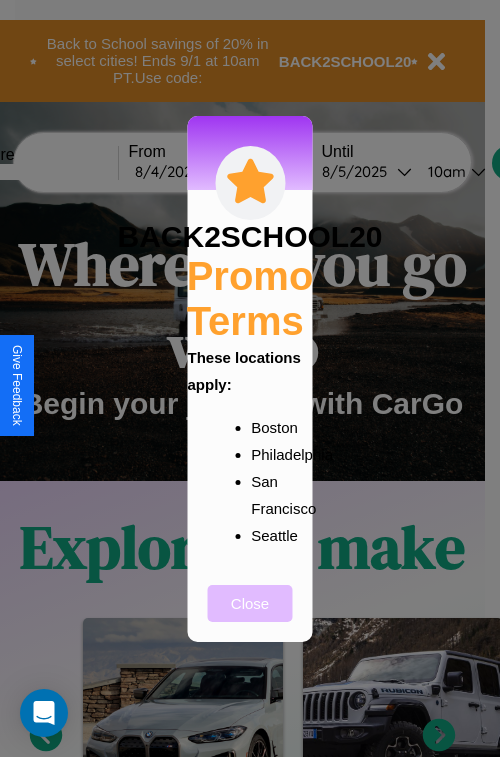 click on "Close" at bounding box center [250, 603] 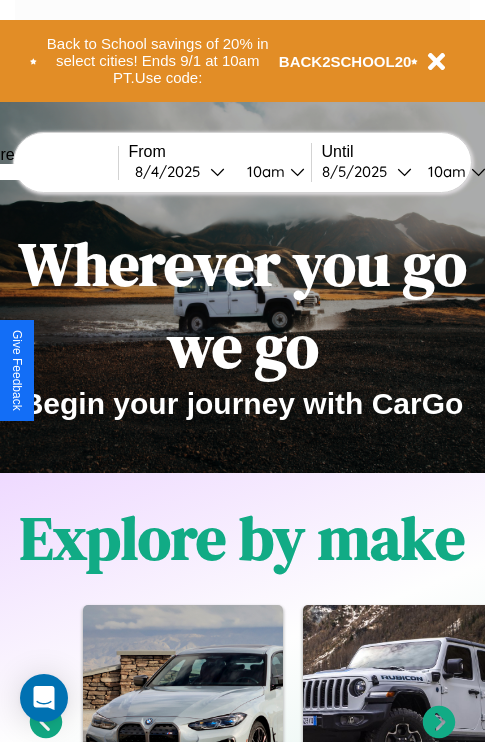 click at bounding box center (43, 172) 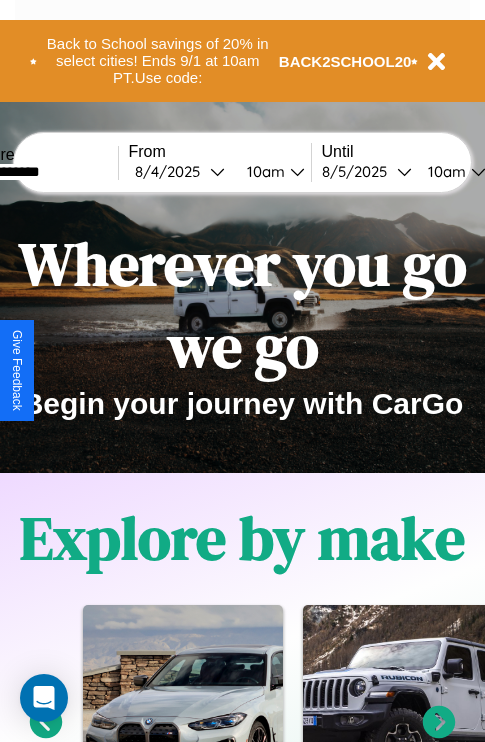 type on "**********" 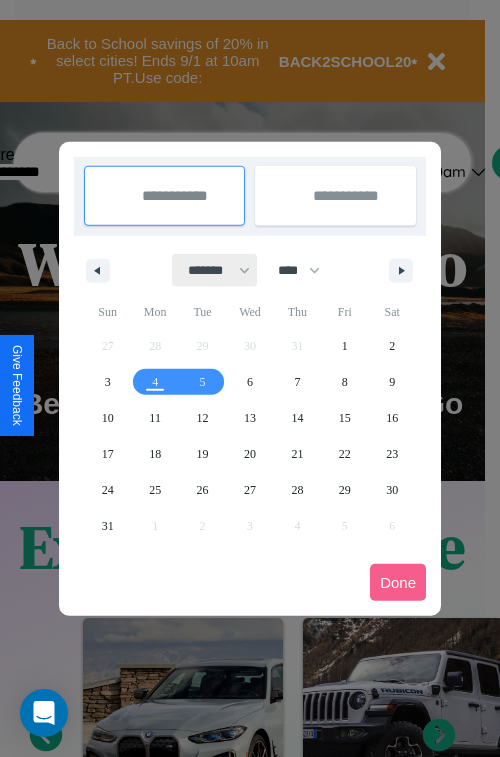 click on "******* ******** ***** ***** *** **** **** ****** ********* ******* ******** ********" at bounding box center (215, 270) 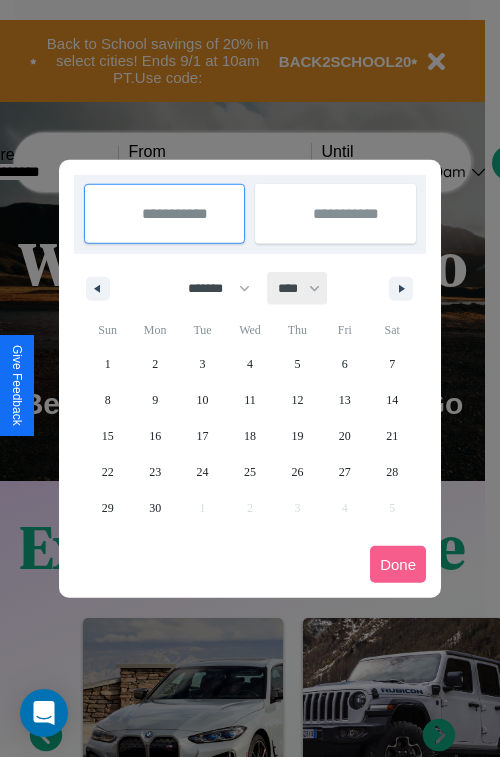 click on "**** **** **** **** **** **** **** **** **** **** **** **** **** **** **** **** **** **** **** **** **** **** **** **** **** **** **** **** **** **** **** **** **** **** **** **** **** **** **** **** **** **** **** **** **** **** **** **** **** **** **** **** **** **** **** **** **** **** **** **** **** **** **** **** **** **** **** **** **** **** **** **** **** **** **** **** **** **** **** **** **** **** **** **** **** **** **** **** **** **** **** **** **** **** **** **** **** **** **** **** **** **** **** **** **** **** **** **** **** **** **** **** **** **** **** **** **** **** **** **** ****" at bounding box center (298, 288) 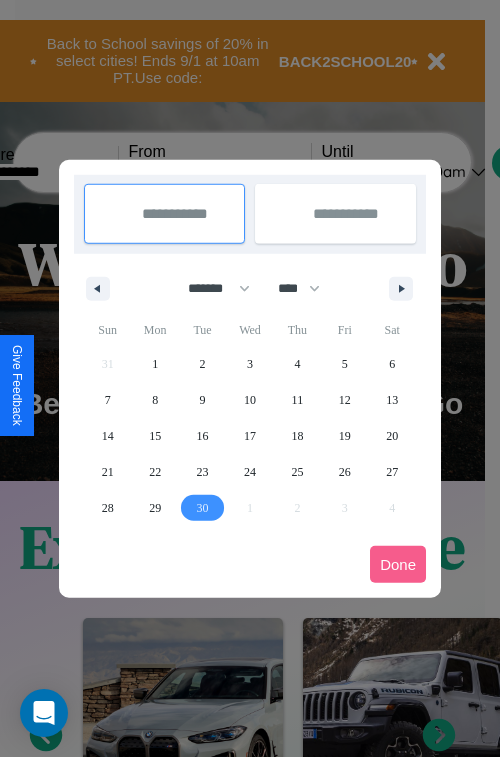 click on "30" at bounding box center (203, 508) 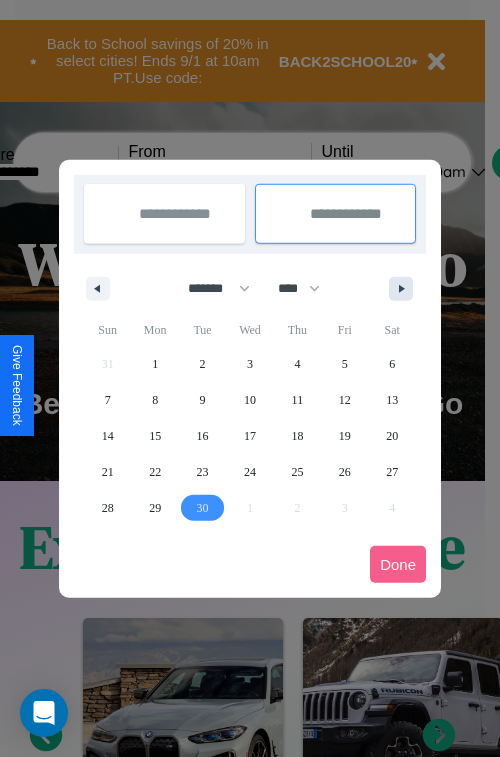 click at bounding box center (405, 289) 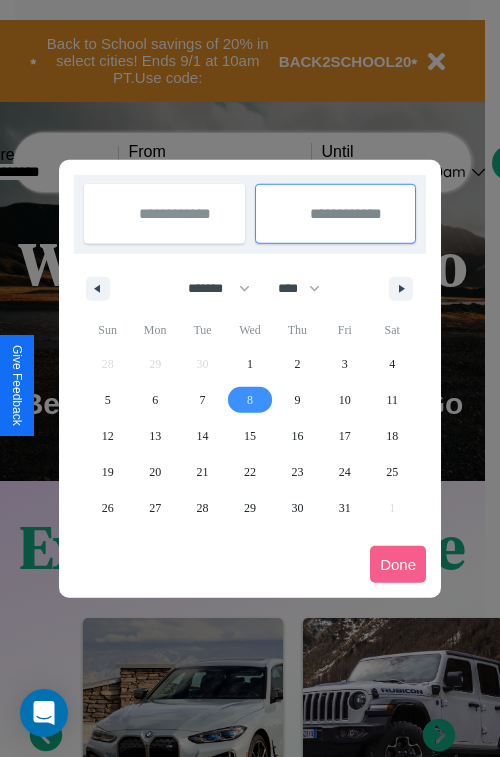 click on "8" at bounding box center [250, 400] 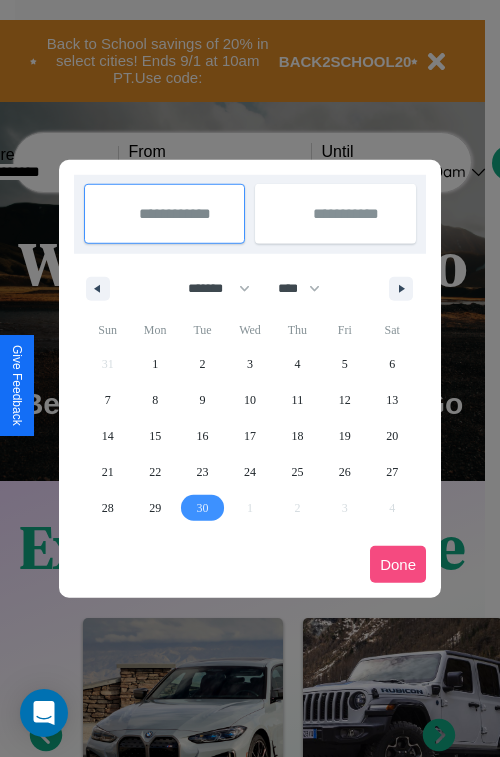 click on "Done" at bounding box center [398, 564] 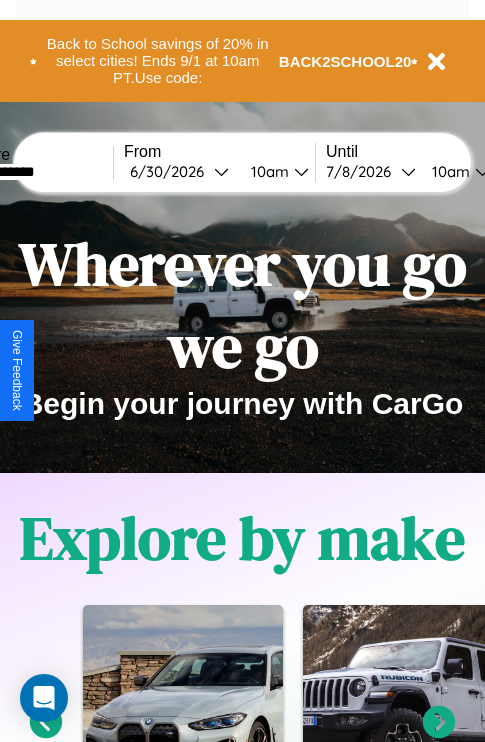 click on "10am" at bounding box center (448, 171) 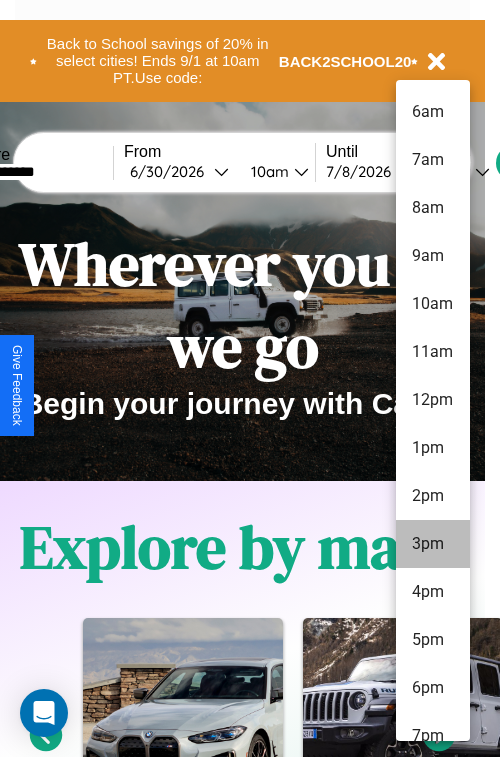 click on "3pm" at bounding box center (433, 544) 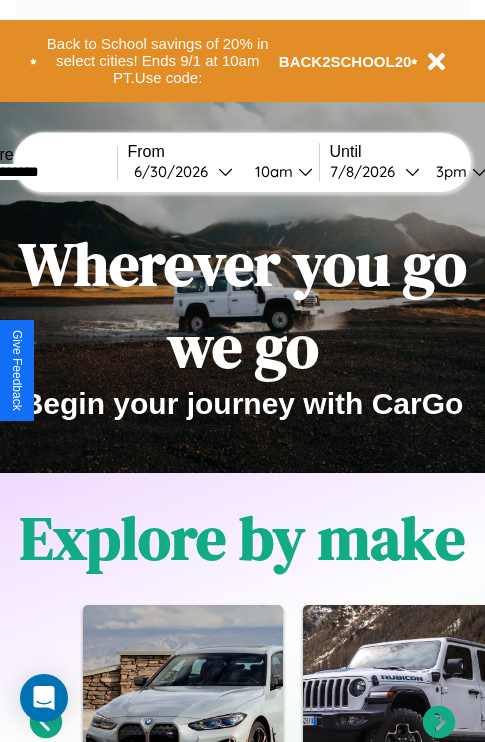 scroll, scrollTop: 0, scrollLeft: 69, axis: horizontal 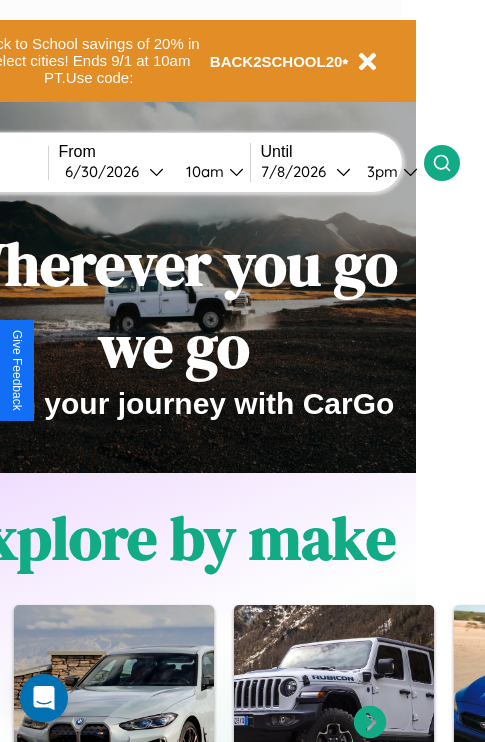 click 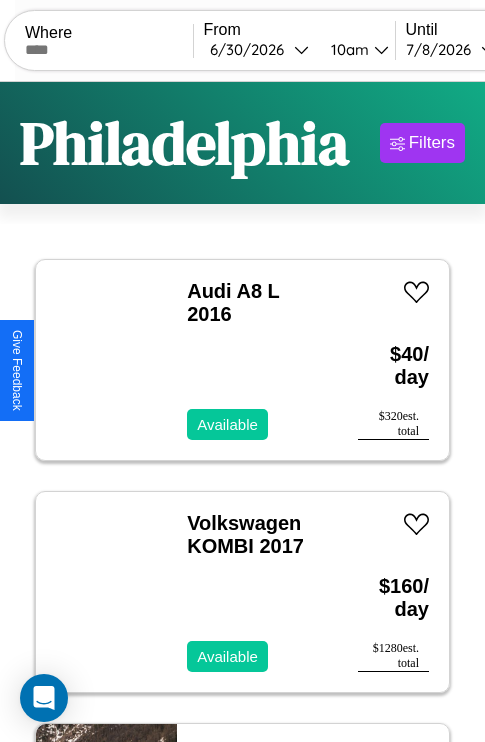 scroll, scrollTop: 95, scrollLeft: 0, axis: vertical 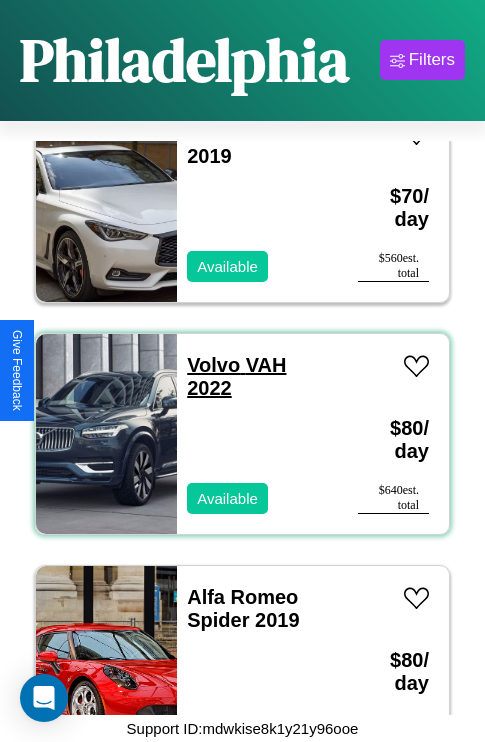 click on "Volvo   VAH   2022" at bounding box center (236, 376) 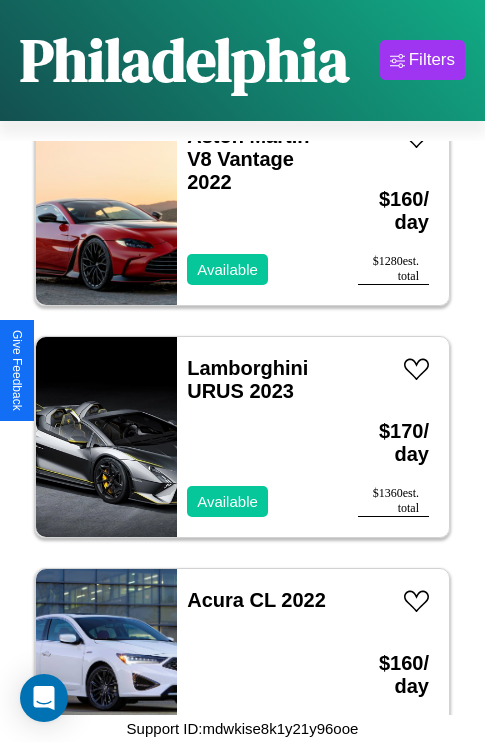 scroll, scrollTop: 4251, scrollLeft: 0, axis: vertical 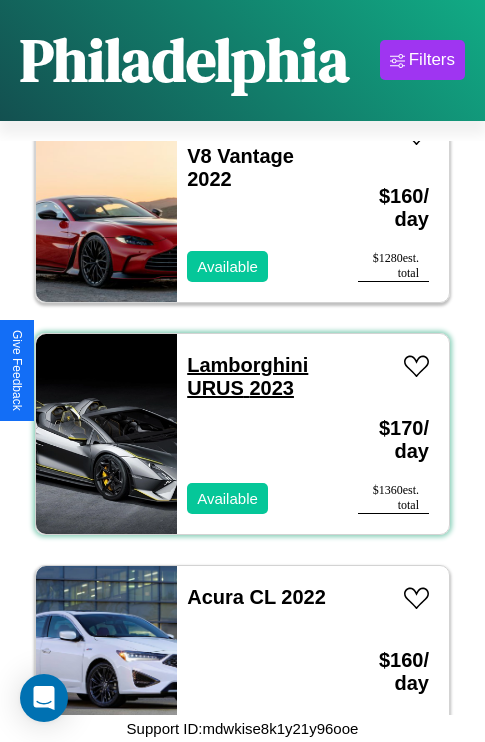 click on "Lamborghini   URUS   2023" at bounding box center (247, 376) 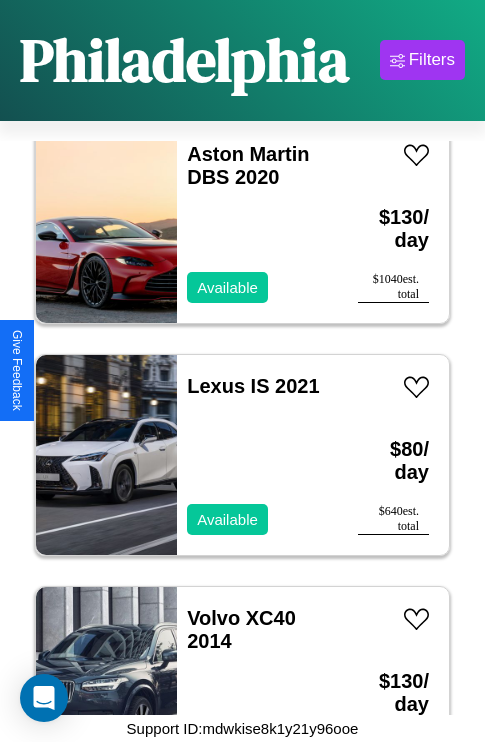 scroll, scrollTop: 6339, scrollLeft: 0, axis: vertical 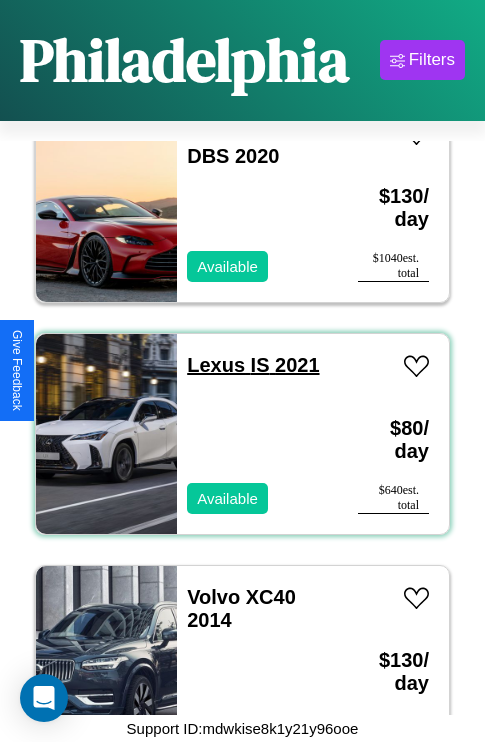 click on "Lexus   IS   2021" at bounding box center [253, 365] 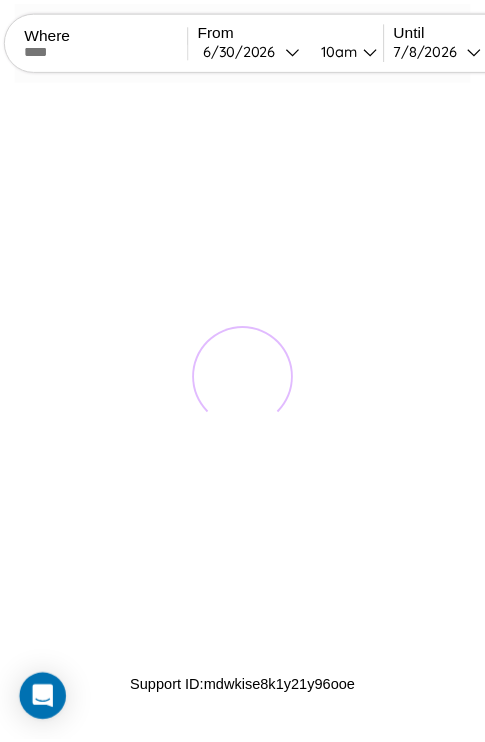 scroll, scrollTop: 0, scrollLeft: 0, axis: both 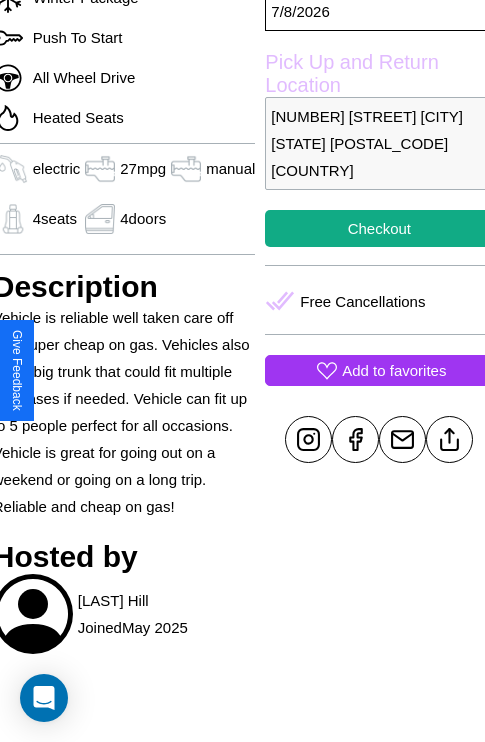 click on "Add to favorites" at bounding box center [394, 370] 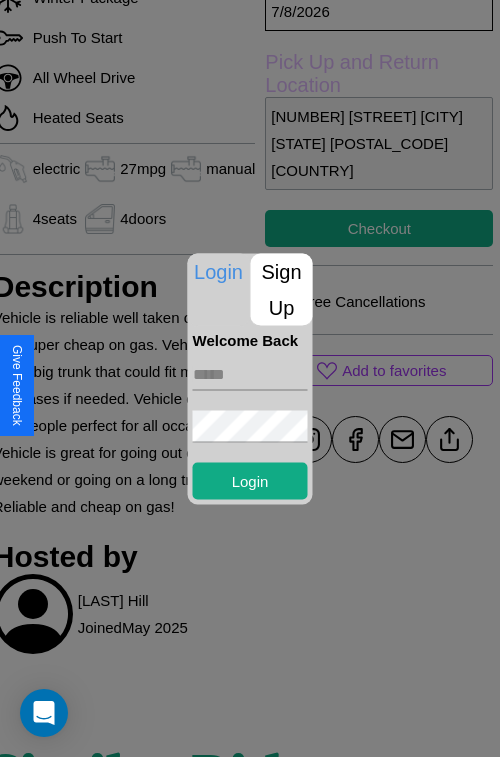 click on "Sign Up" at bounding box center [282, 289] 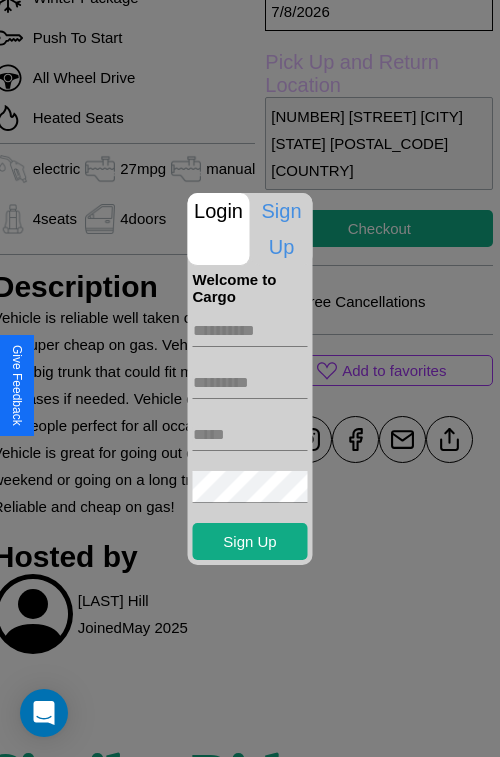 click at bounding box center (250, 331) 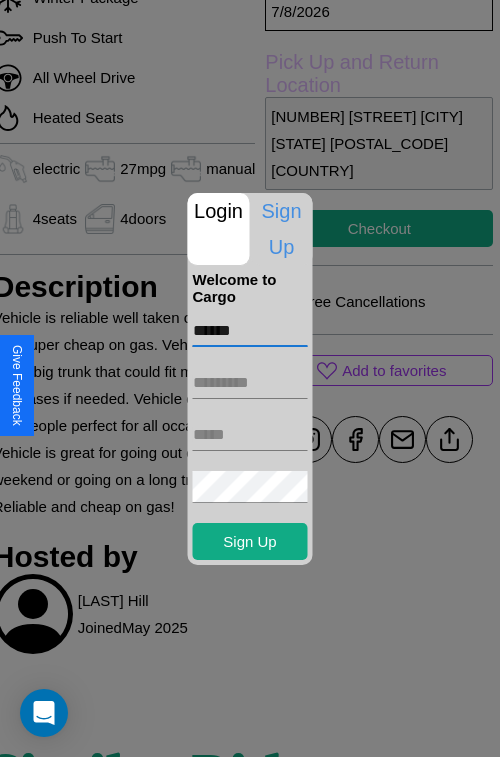 type on "******" 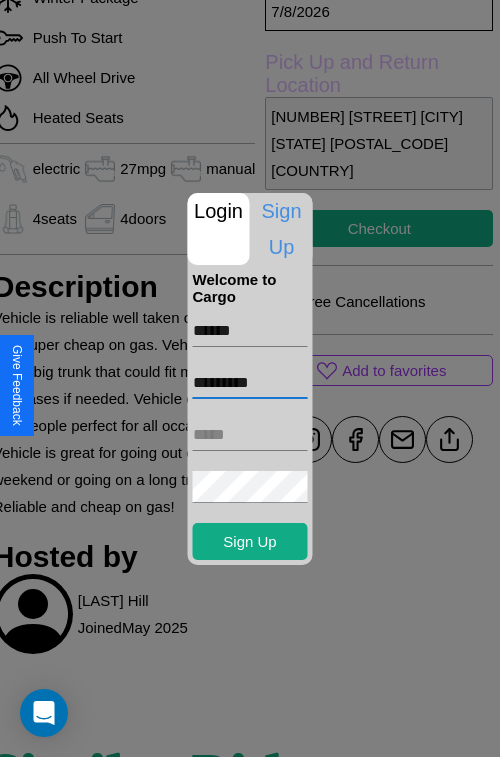 type on "*********" 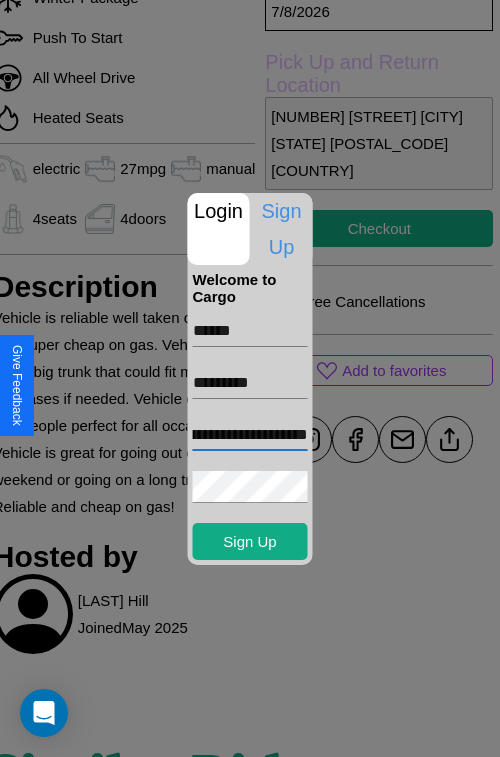 scroll, scrollTop: 0, scrollLeft: 118, axis: horizontal 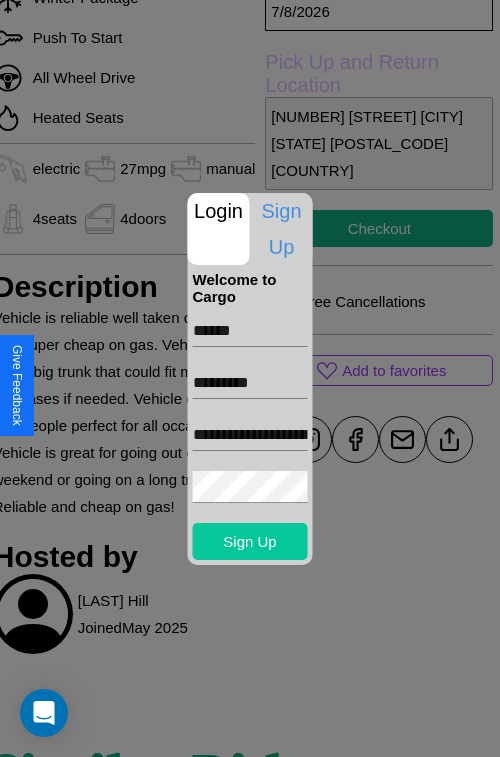 click on "Sign Up" at bounding box center (250, 541) 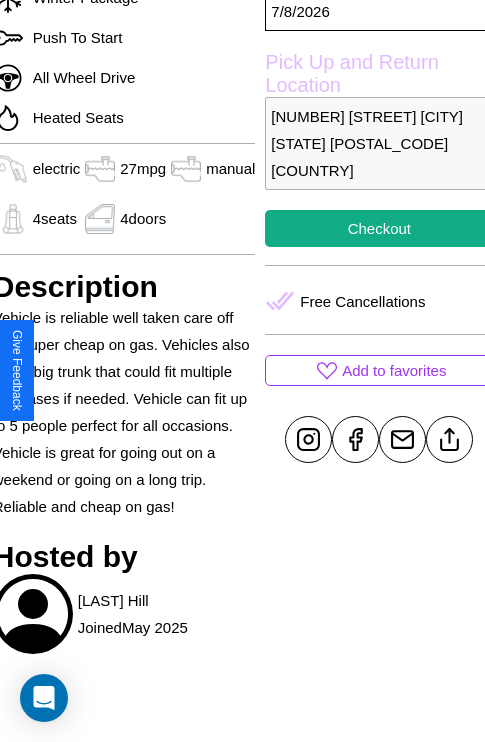 scroll, scrollTop: 577, scrollLeft: 80, axis: both 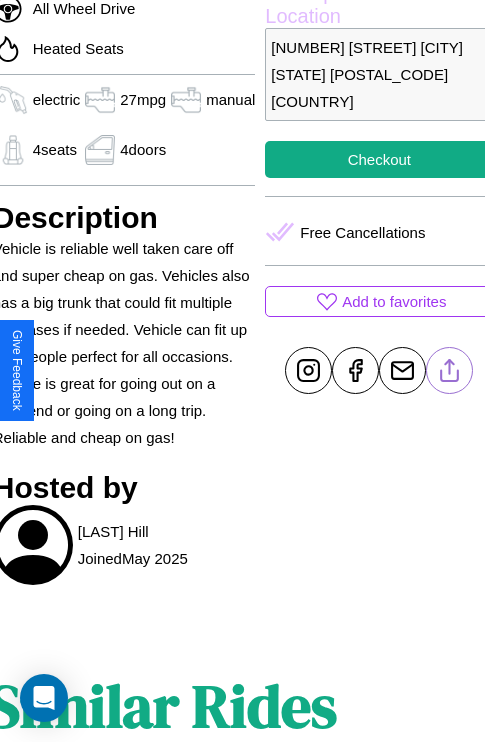 click 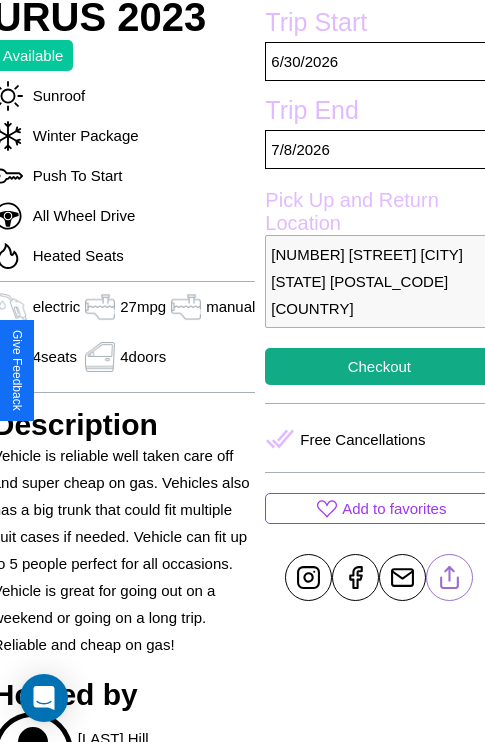 scroll, scrollTop: 435, scrollLeft: 80, axis: both 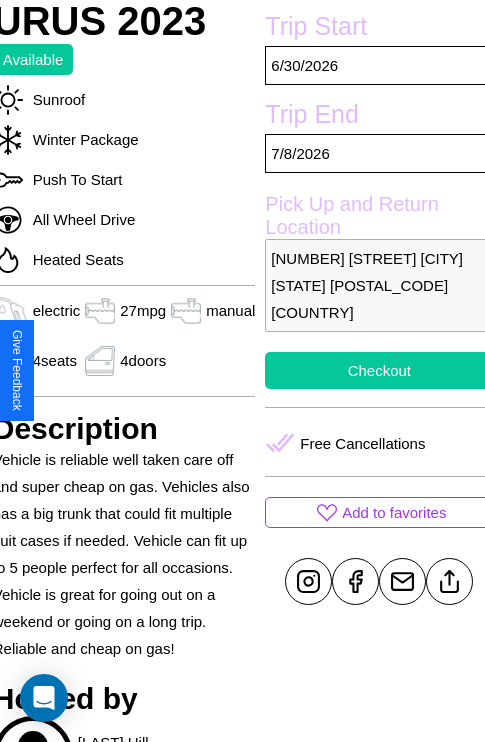 click on "Checkout" at bounding box center [379, 370] 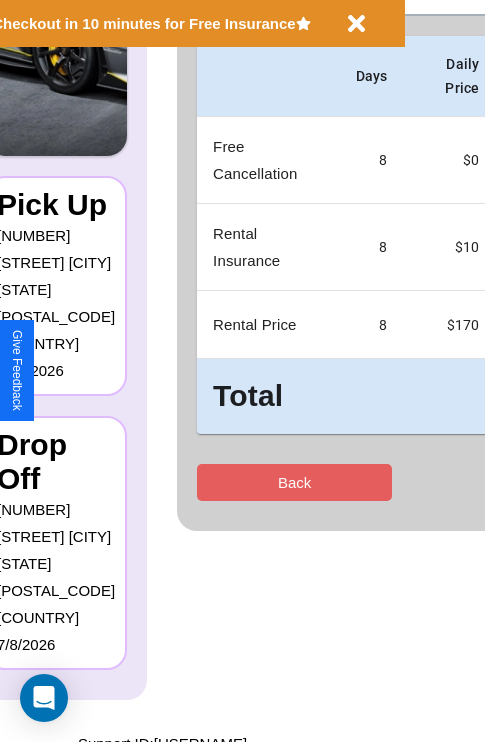 scroll, scrollTop: 0, scrollLeft: 0, axis: both 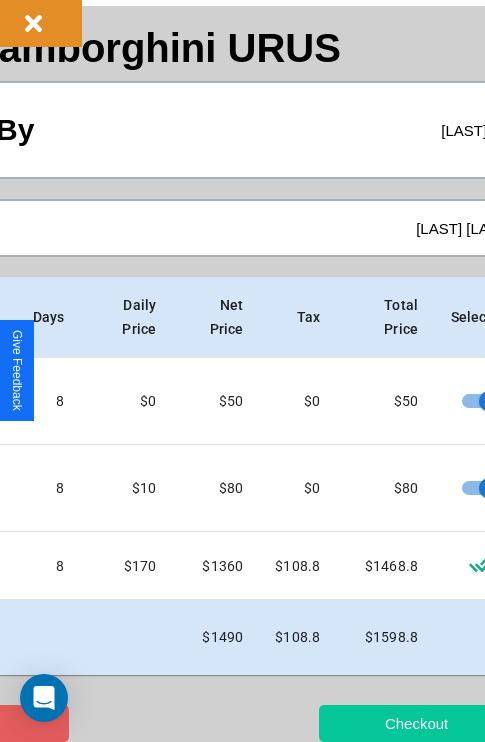 click on "Checkout" at bounding box center [416, 723] 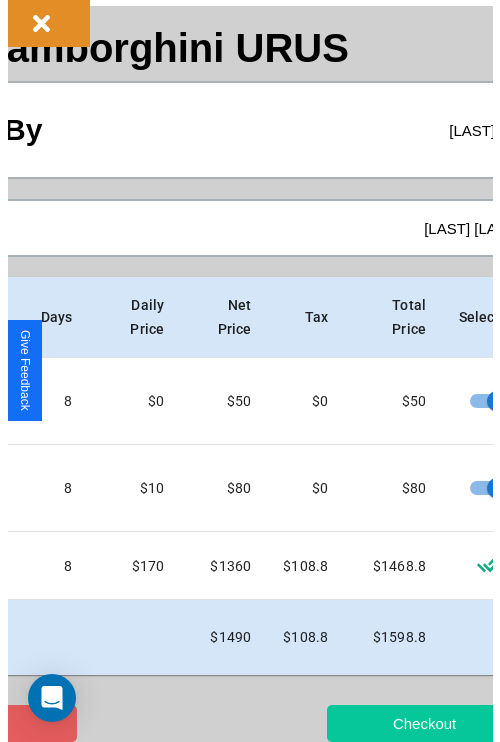 scroll, scrollTop: 0, scrollLeft: 0, axis: both 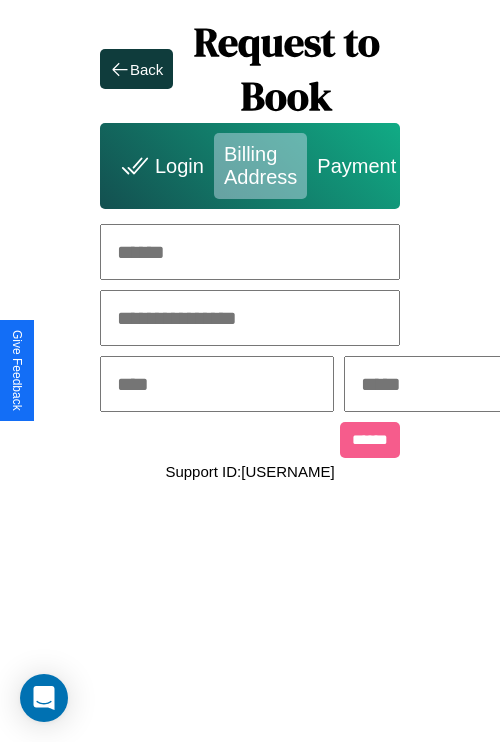 click at bounding box center (250, 252) 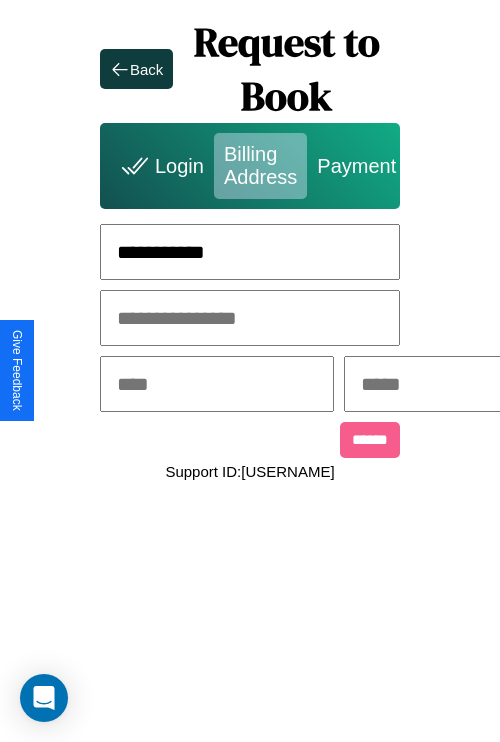 type on "**********" 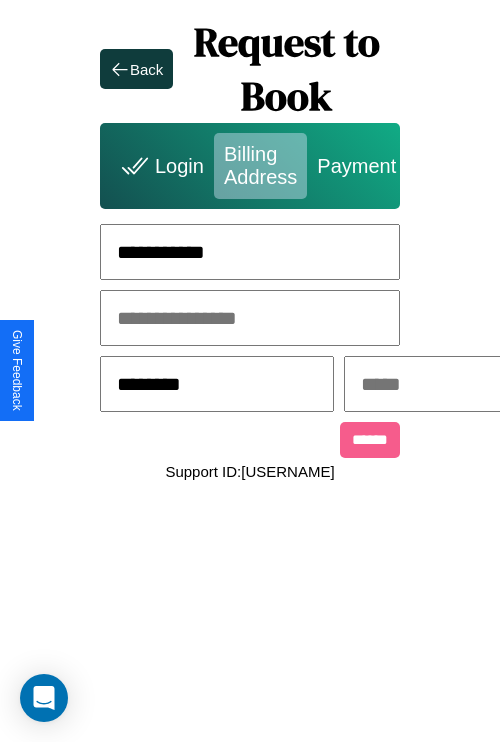 type on "********" 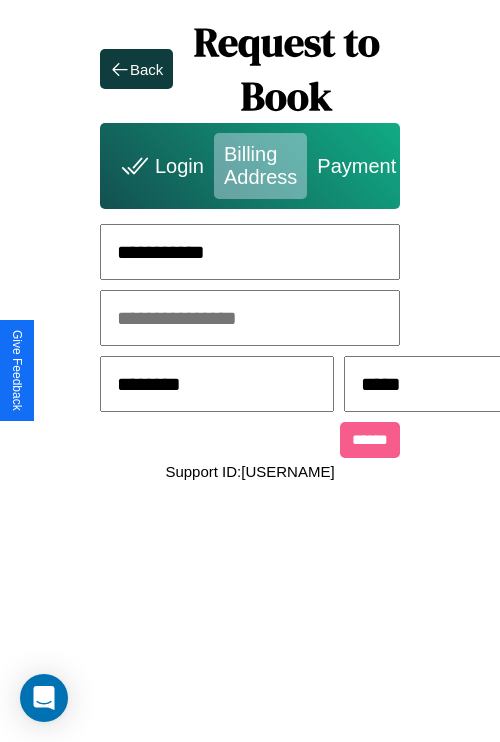 scroll, scrollTop: 0, scrollLeft: 517, axis: horizontal 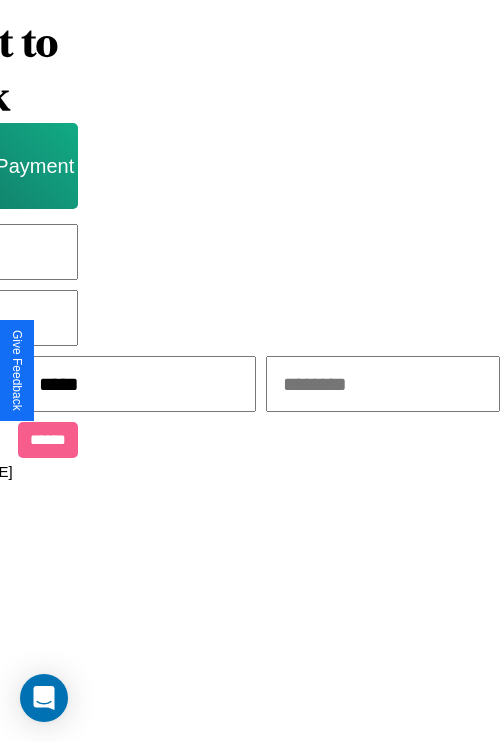 type on "*****" 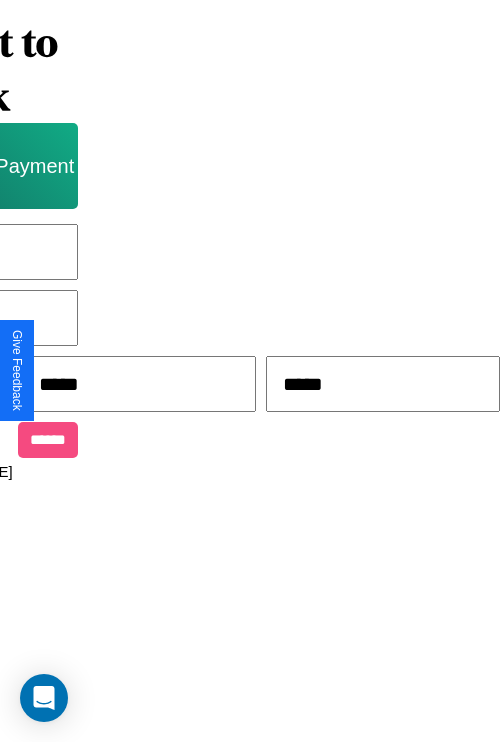 type on "*****" 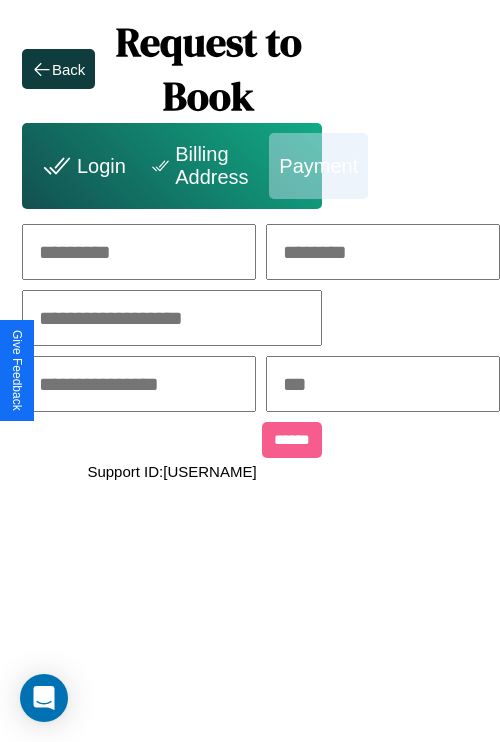 scroll, scrollTop: 0, scrollLeft: 208, axis: horizontal 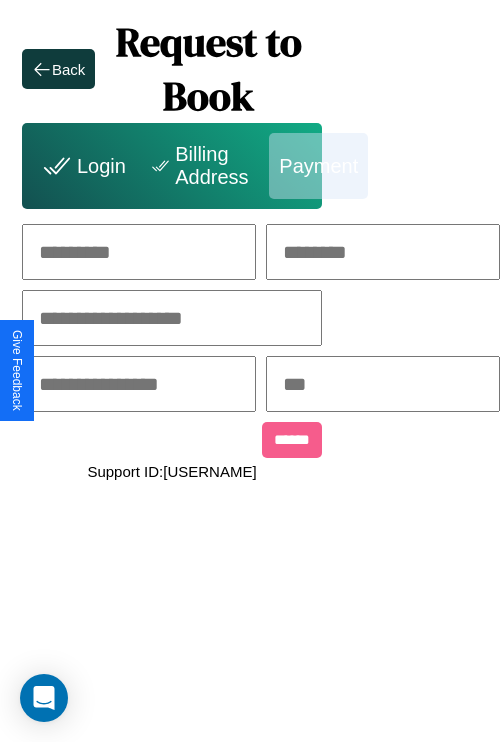click at bounding box center (139, 252) 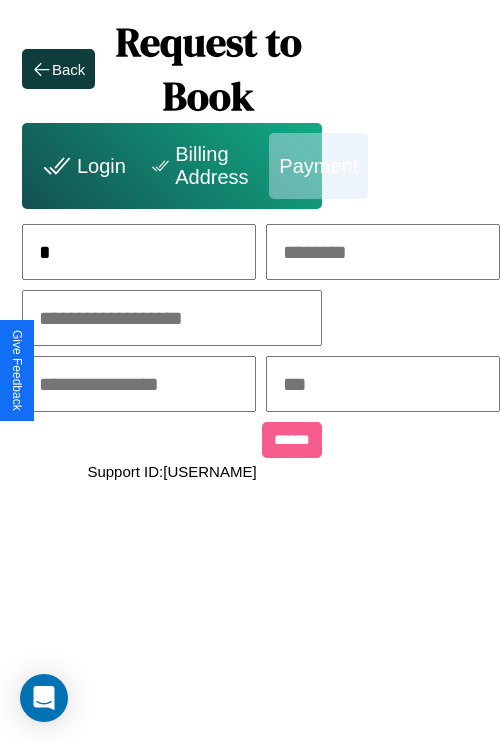 scroll, scrollTop: 0, scrollLeft: 122, axis: horizontal 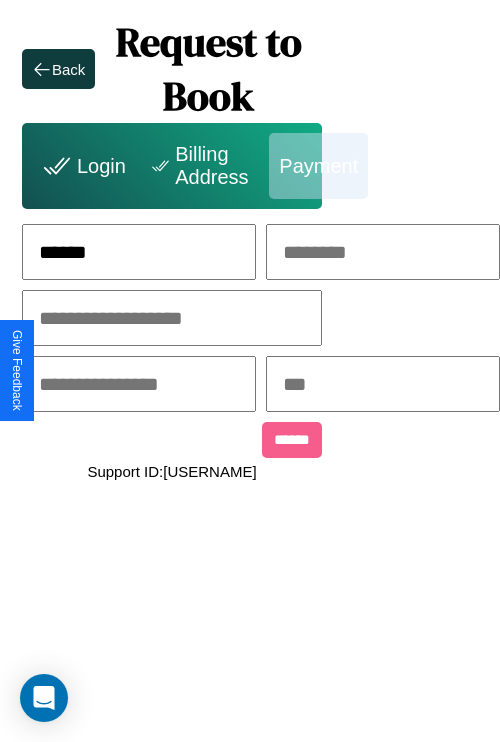 type on "******" 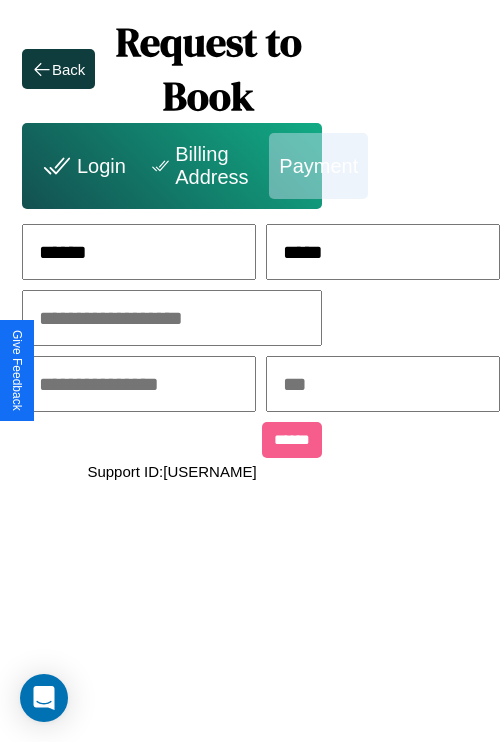 type on "*****" 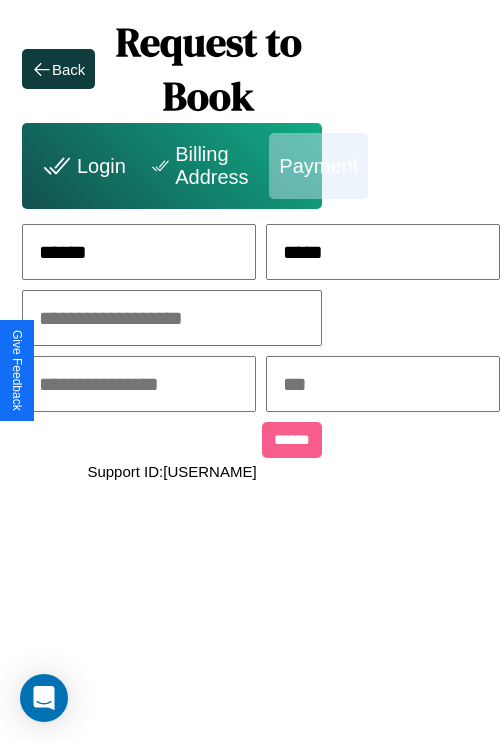 click at bounding box center (172, 318) 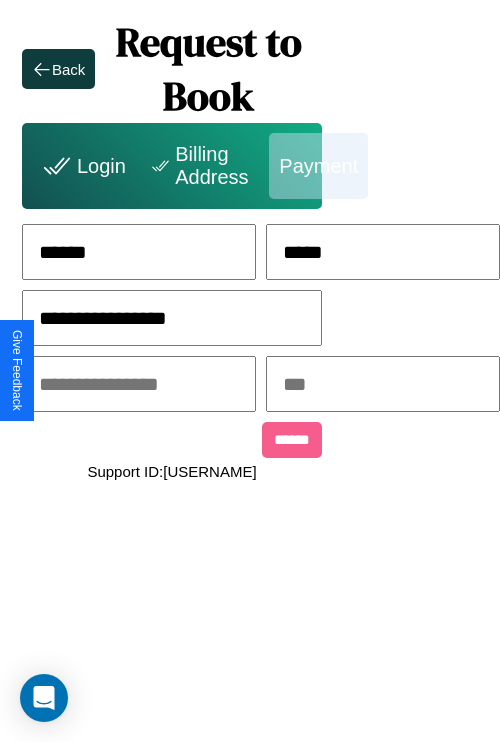 type on "**********" 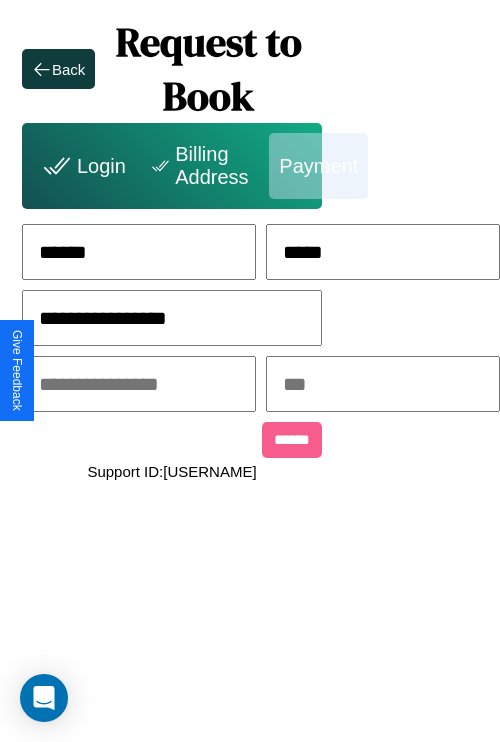click at bounding box center (139, 384) 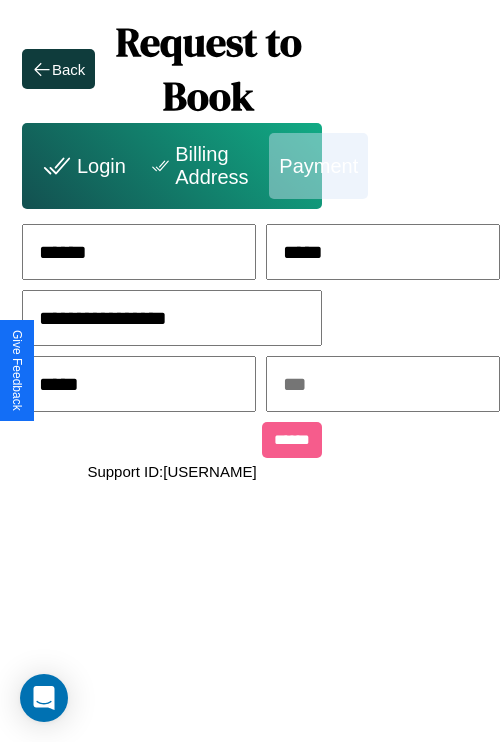 type on "*****" 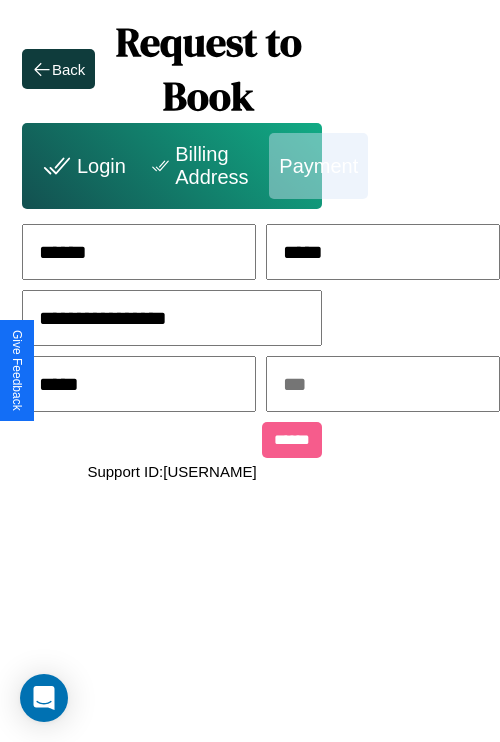 click at bounding box center (383, 384) 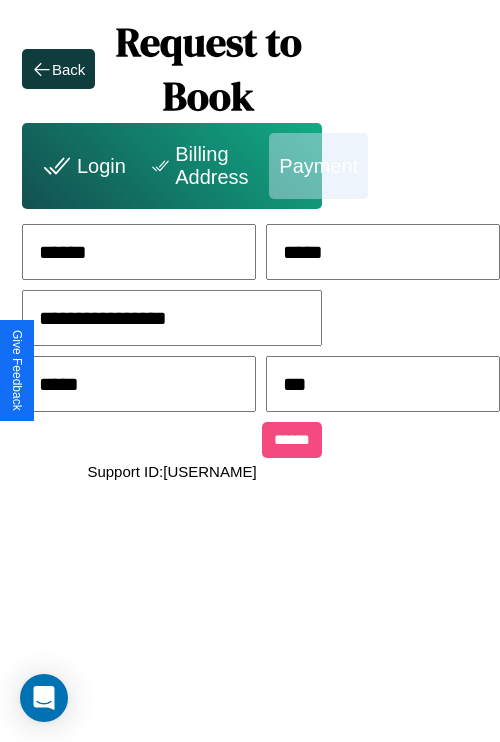 type on "***" 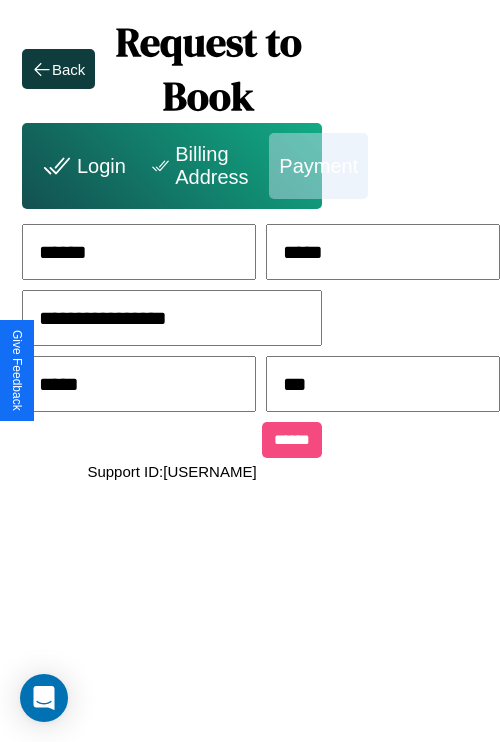 click on "******" at bounding box center [292, 440] 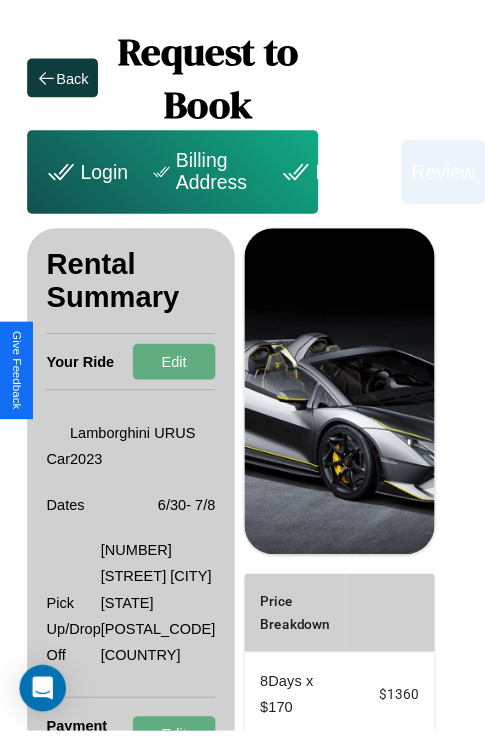 scroll, scrollTop: 0, scrollLeft: 72, axis: horizontal 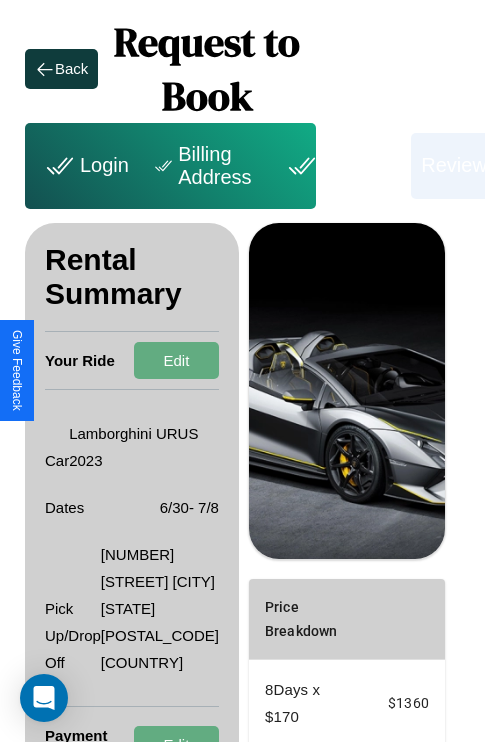 click on "Payment" at bounding box center [341, 166] 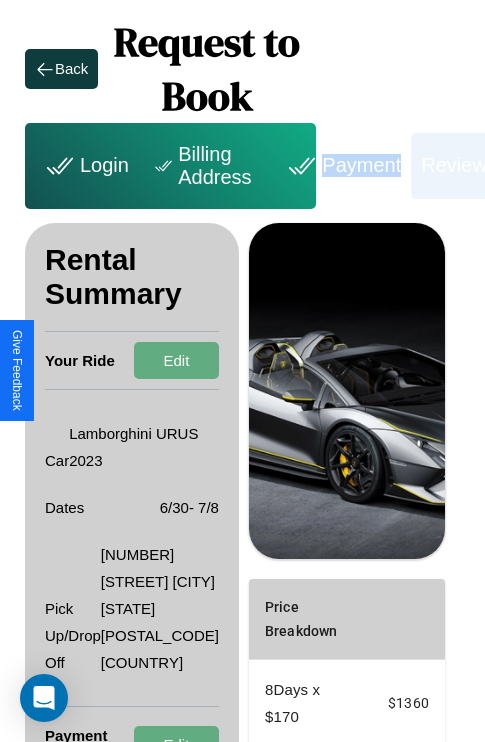 click on "Payment" at bounding box center [341, 166] 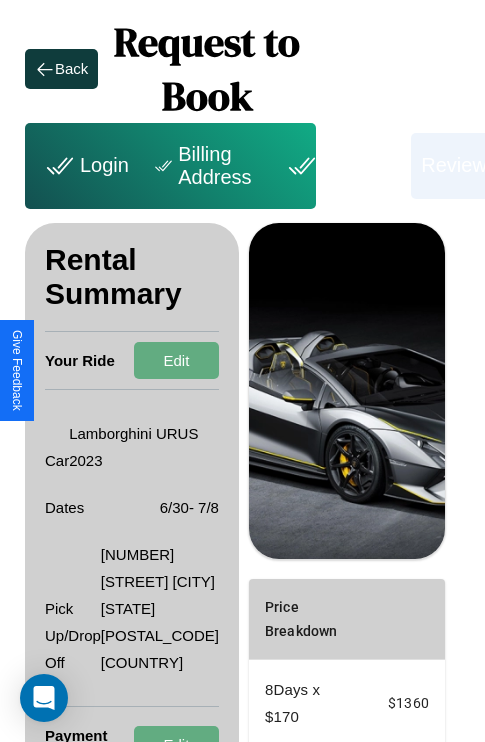 click on "Payment" at bounding box center [341, 166] 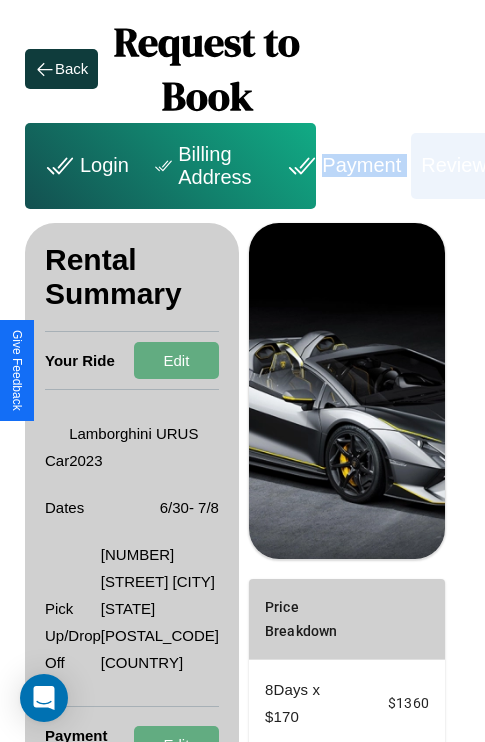 click on "Payment" at bounding box center (341, 166) 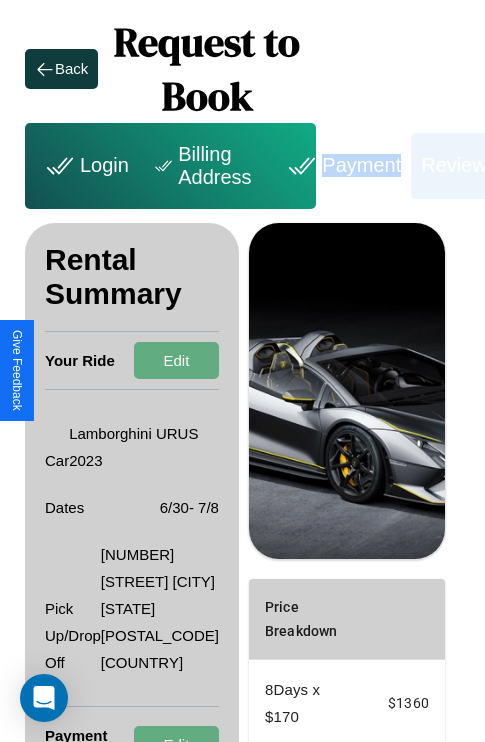 click on "Payment" at bounding box center (341, 166) 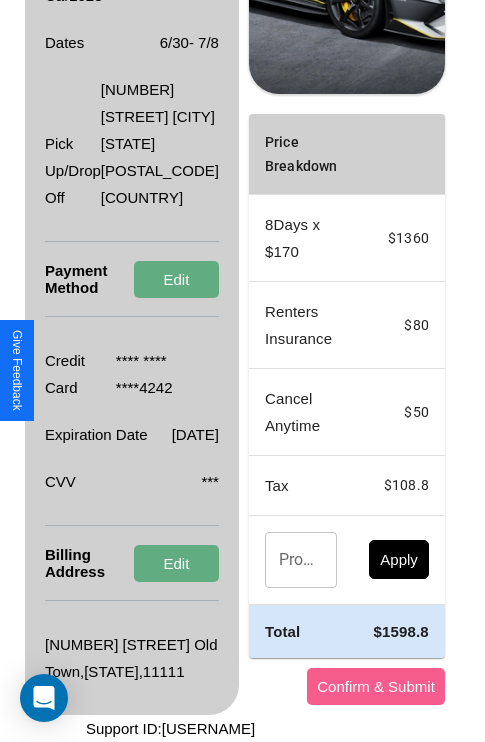 scroll, scrollTop: 509, scrollLeft: 72, axis: both 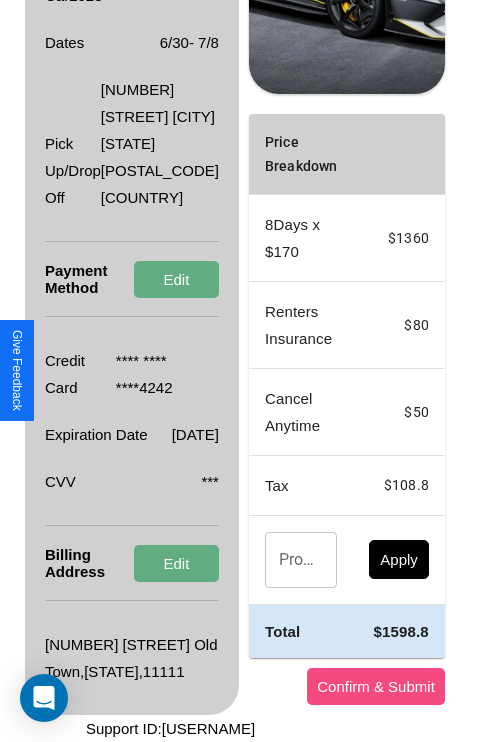 click on "Confirm & Submit" at bounding box center [376, 686] 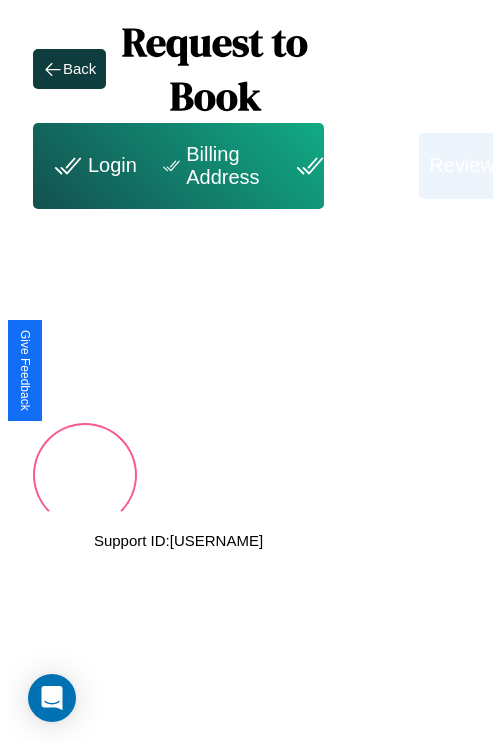 scroll, scrollTop: 0, scrollLeft: 72, axis: horizontal 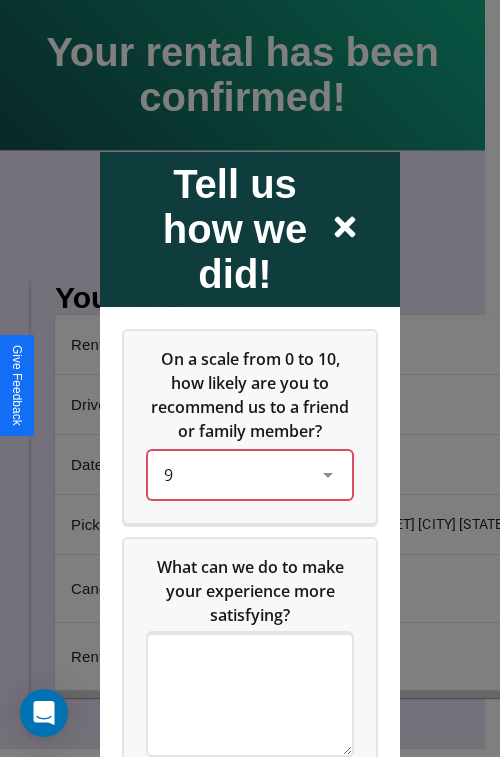 click on "9" at bounding box center (234, 474) 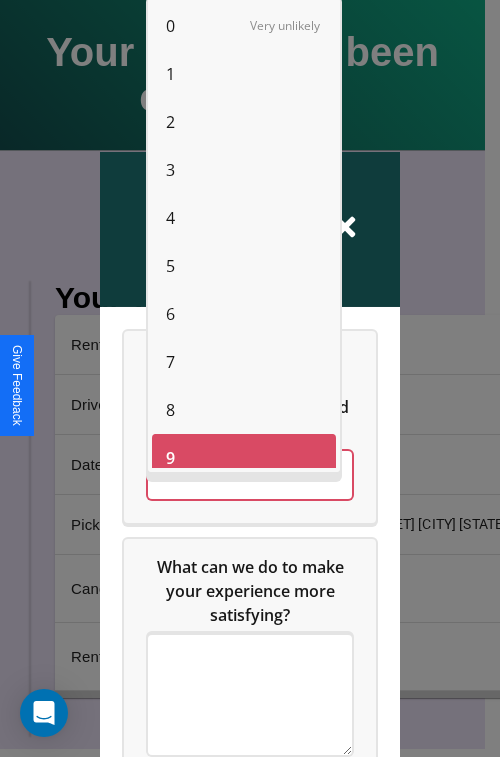 scroll, scrollTop: 14, scrollLeft: 0, axis: vertical 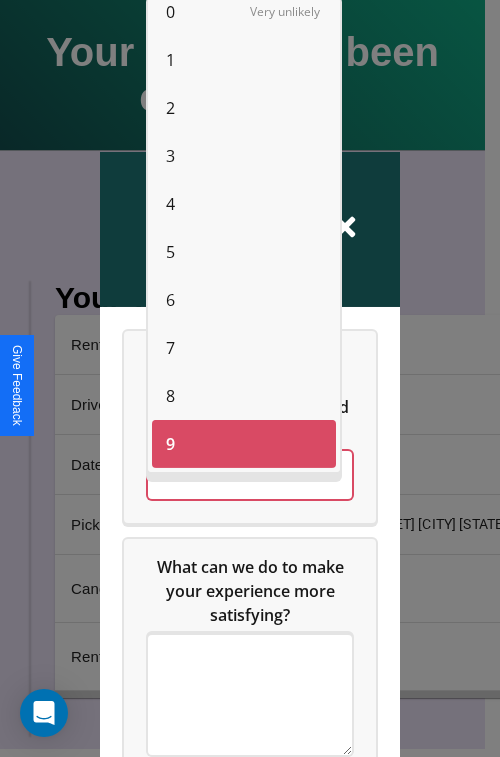click on "8" at bounding box center (170, 396) 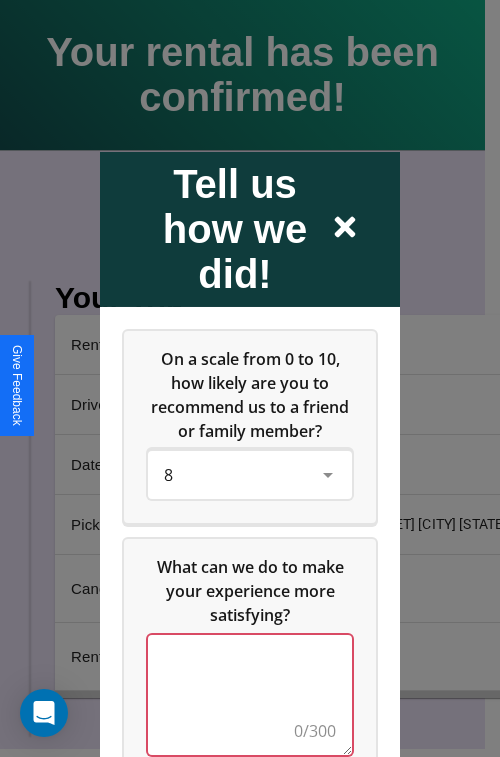 click at bounding box center (250, 694) 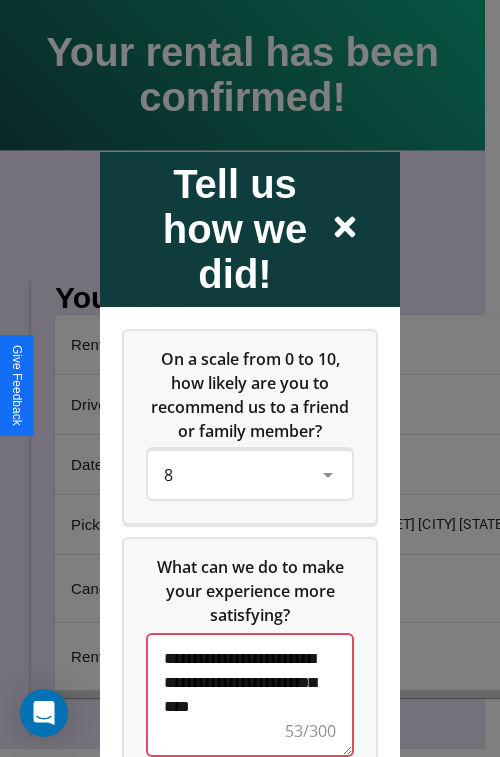 scroll, scrollTop: 5, scrollLeft: 0, axis: vertical 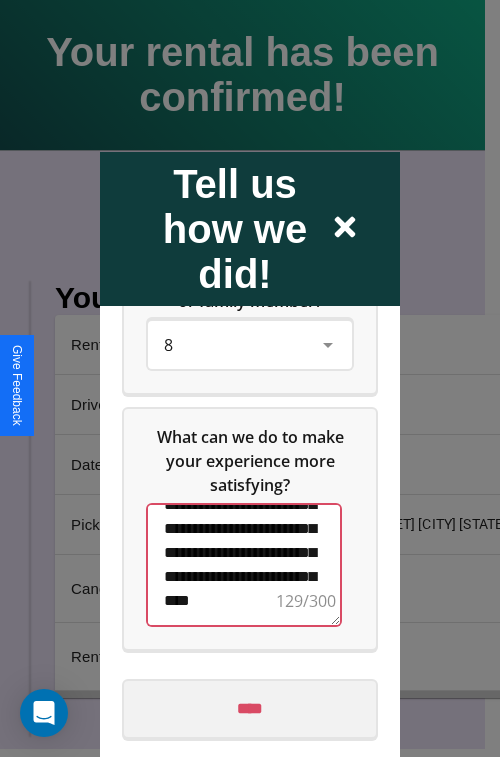 type on "**********" 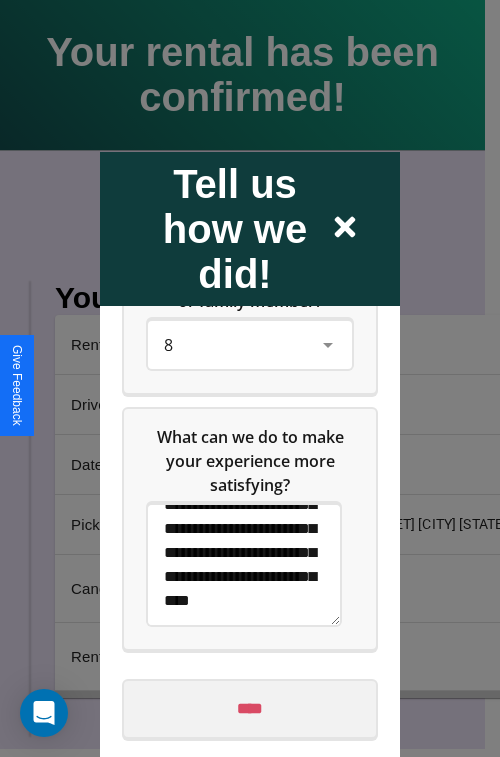 click on "****" at bounding box center (250, 708) 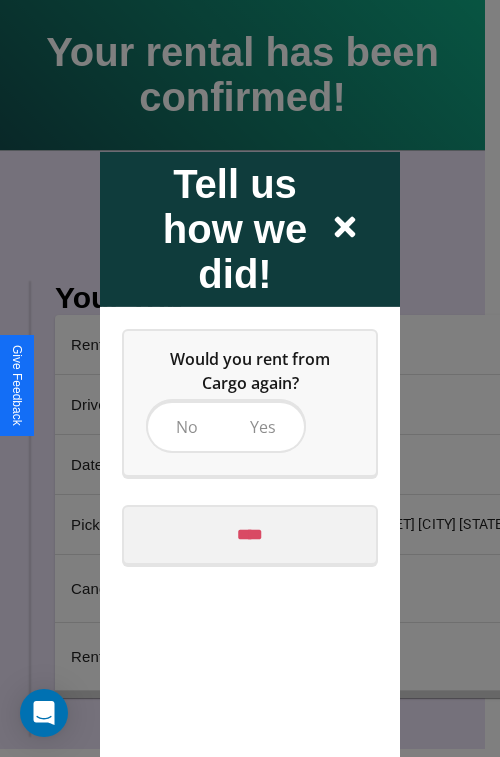 scroll, scrollTop: 0, scrollLeft: 0, axis: both 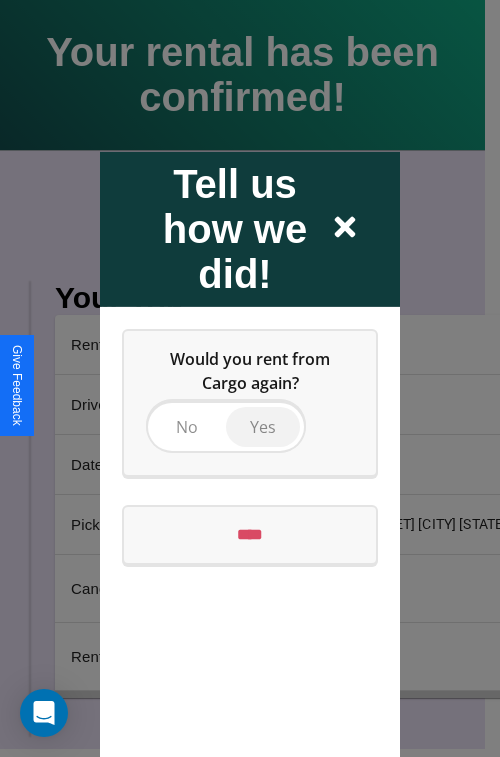 click on "Yes" at bounding box center (263, 426) 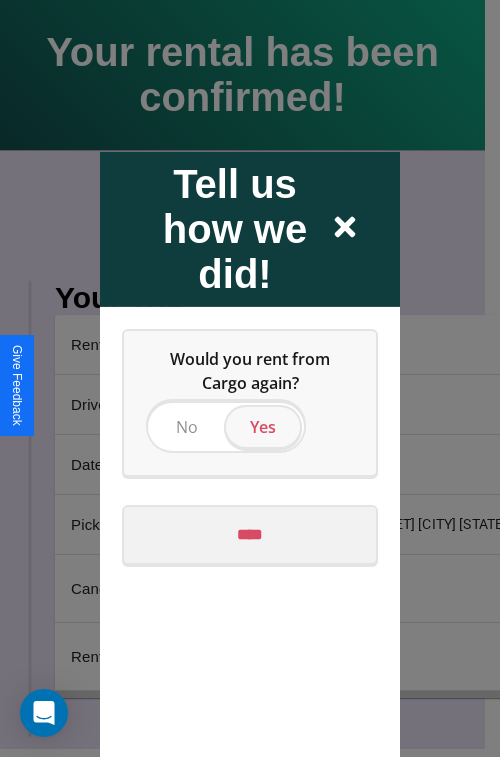 click on "****" at bounding box center [250, 534] 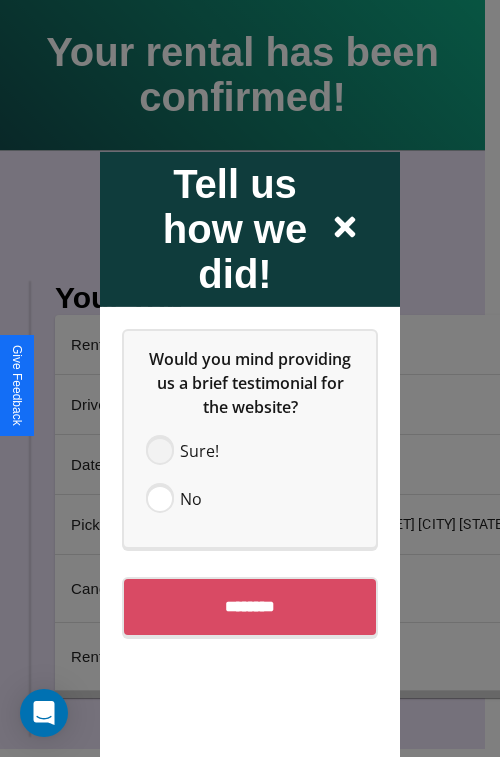 click at bounding box center [160, 450] 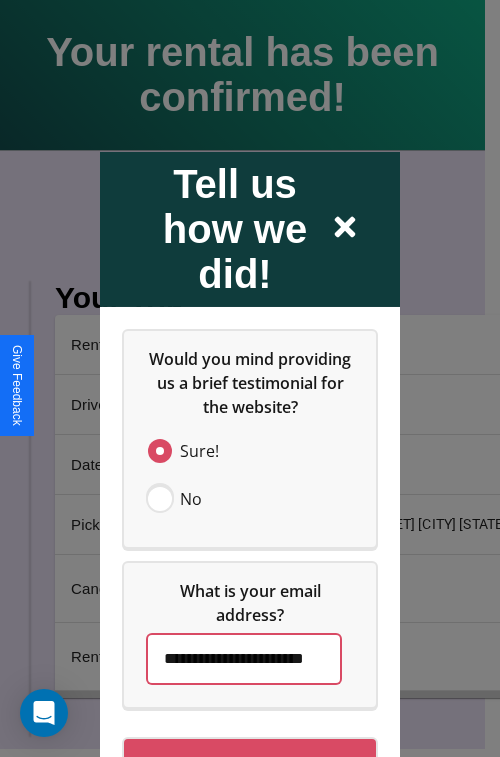 scroll, scrollTop: 0, scrollLeft: 34, axis: horizontal 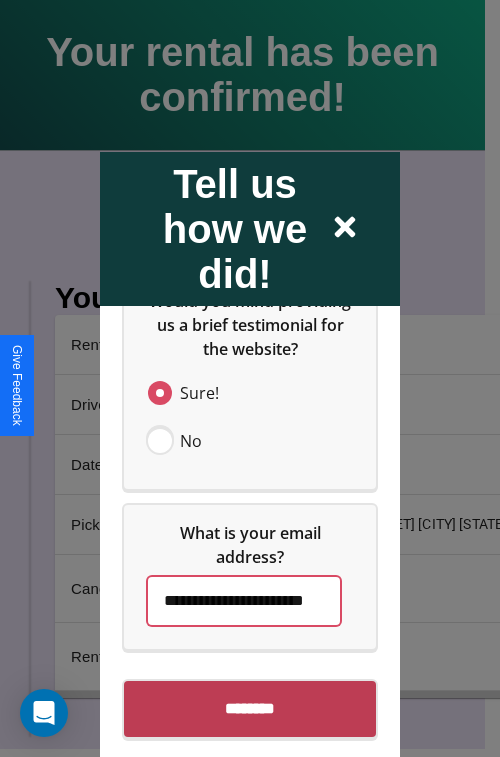 type on "**********" 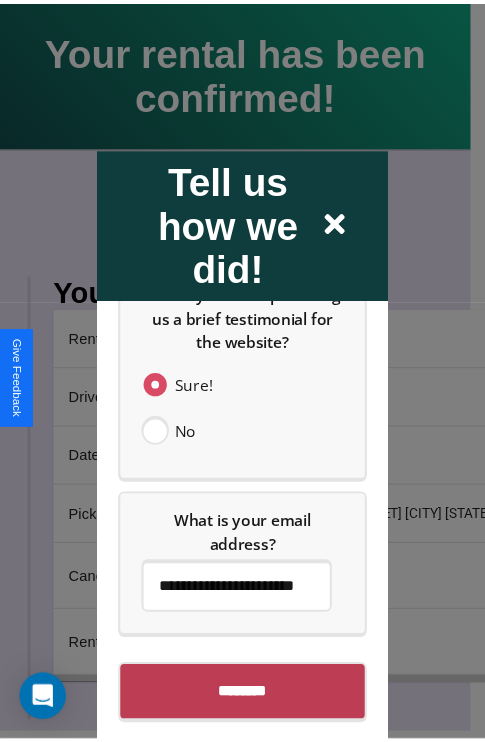 scroll, scrollTop: 0, scrollLeft: 0, axis: both 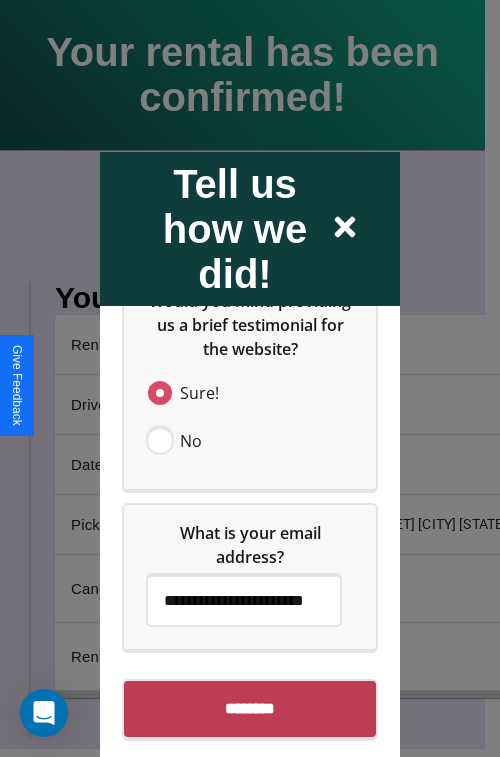 click on "********" at bounding box center (250, 708) 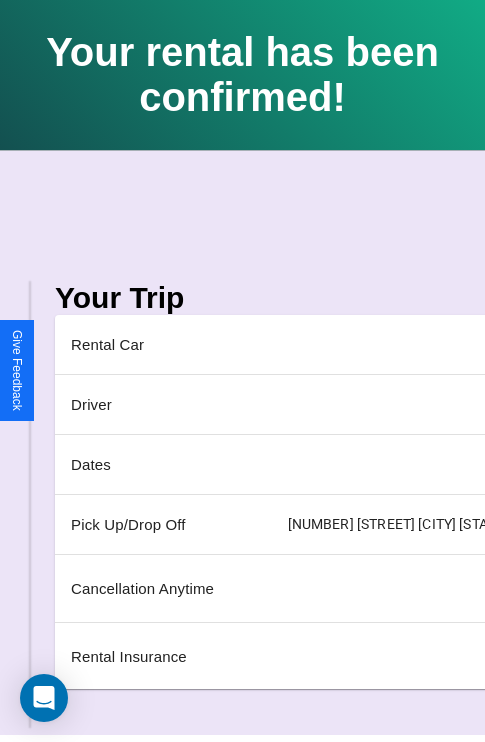 scroll, scrollTop: 0, scrollLeft: 235, axis: horizontal 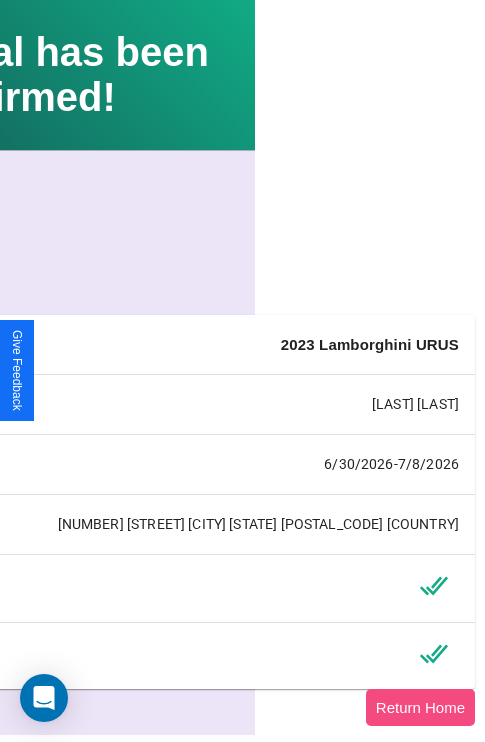 click on "Return Home" at bounding box center (420, 707) 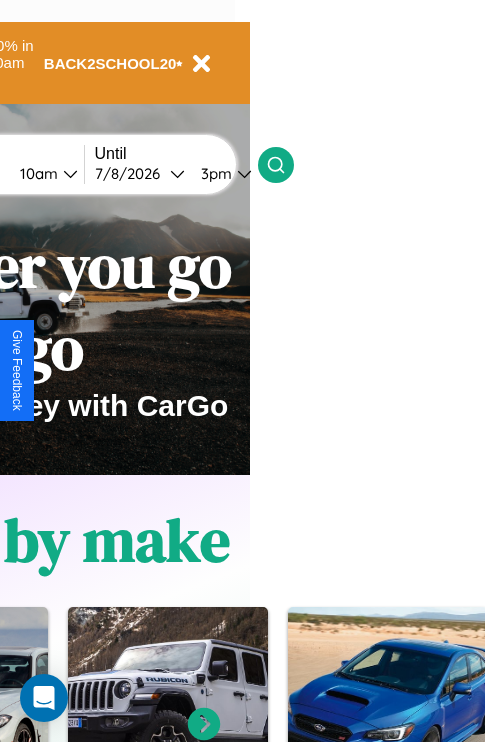scroll, scrollTop: 0, scrollLeft: 0, axis: both 